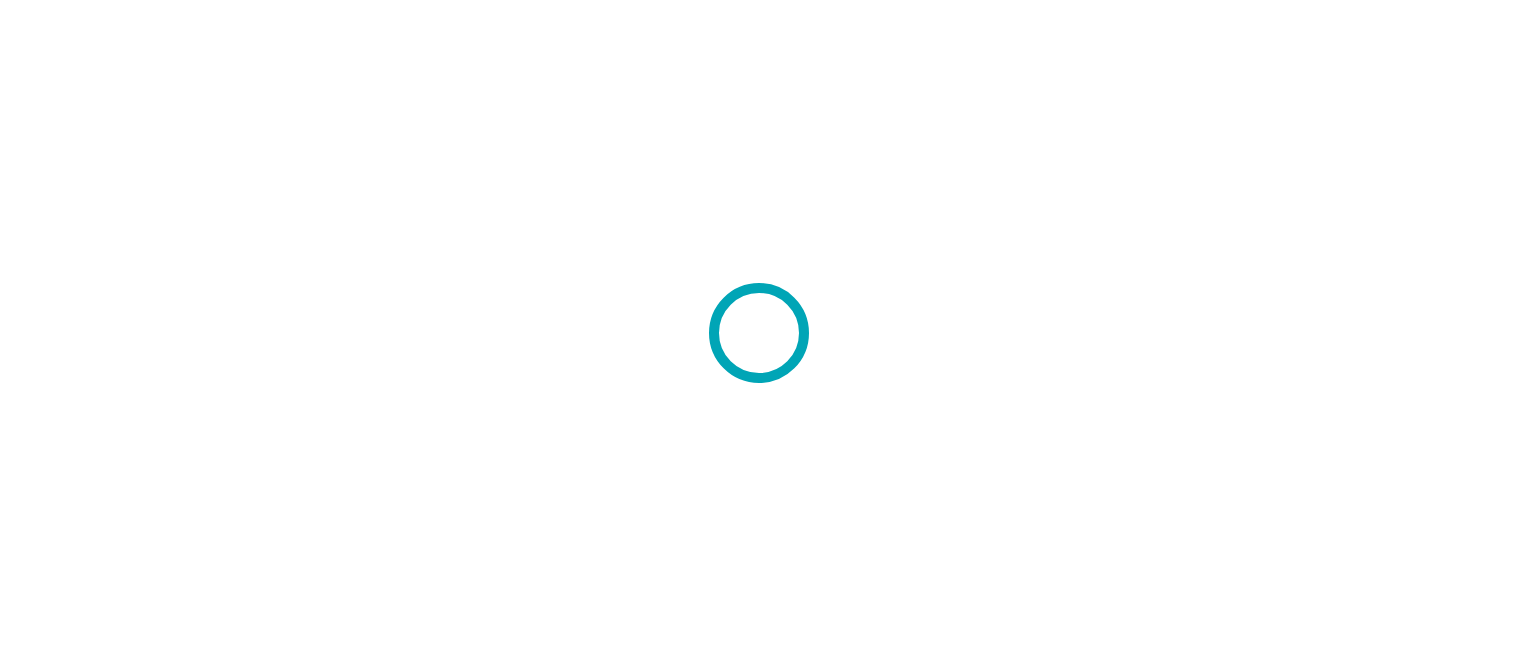 scroll, scrollTop: 0, scrollLeft: 0, axis: both 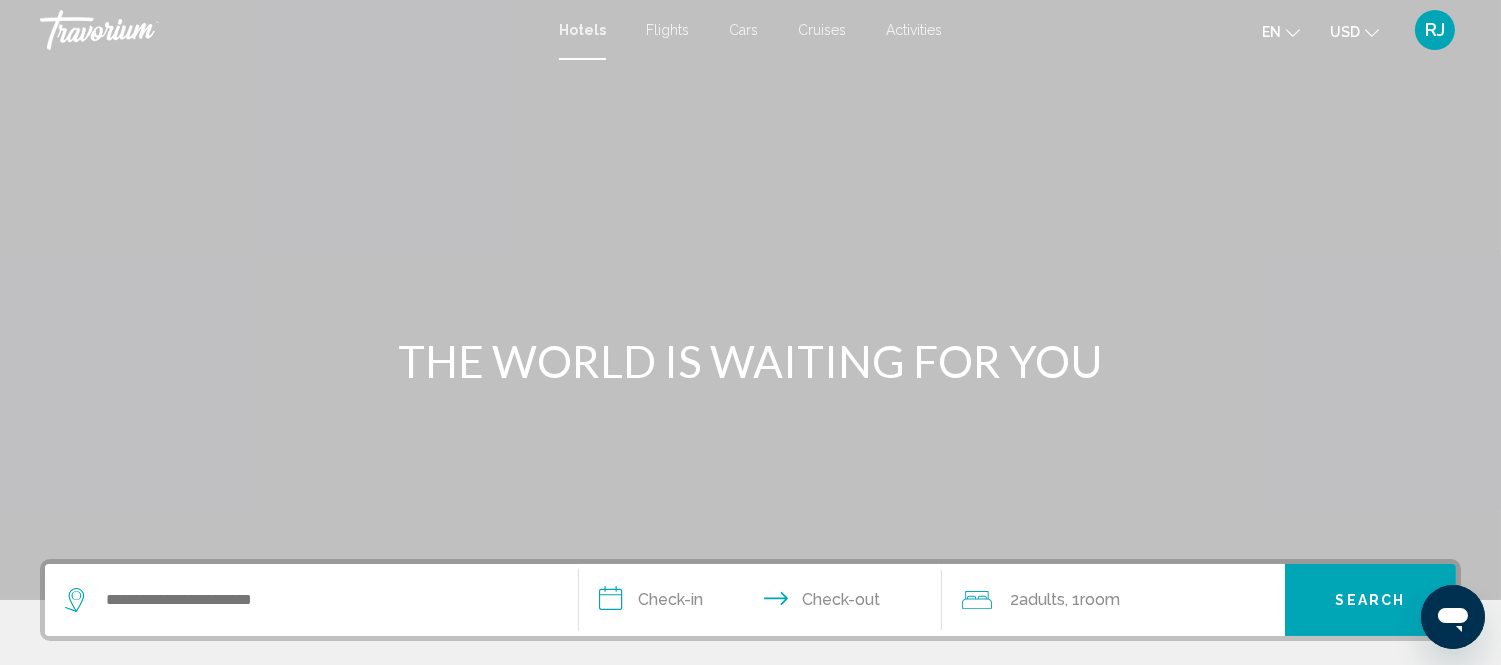 click on "Activities" at bounding box center (914, 30) 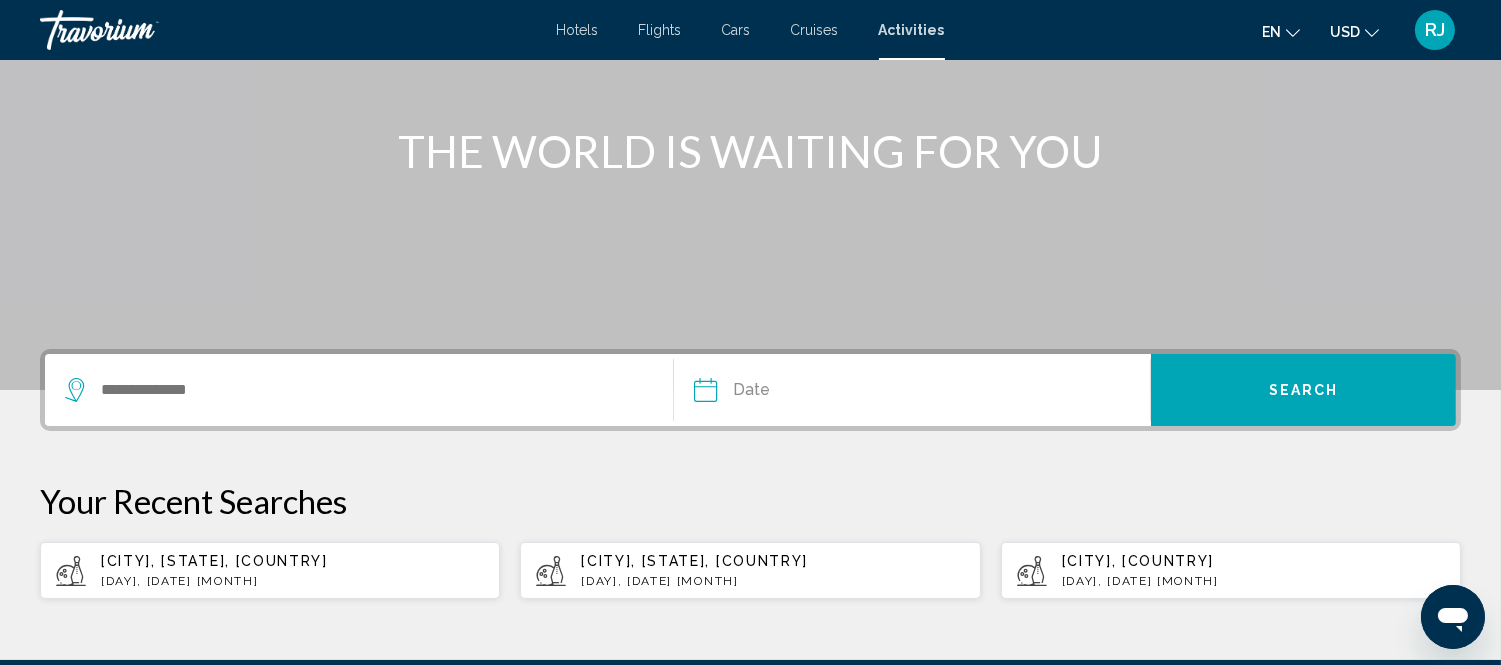 scroll, scrollTop: 222, scrollLeft: 0, axis: vertical 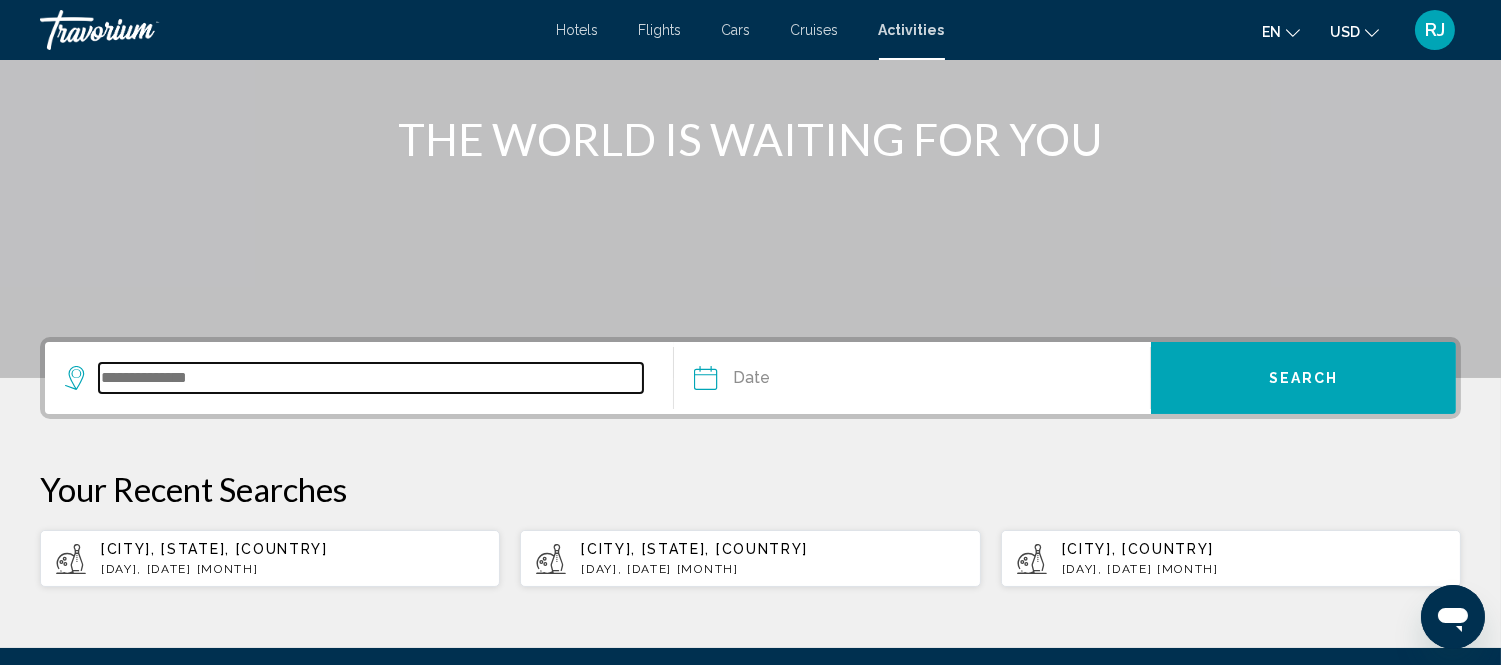 click at bounding box center (371, 378) 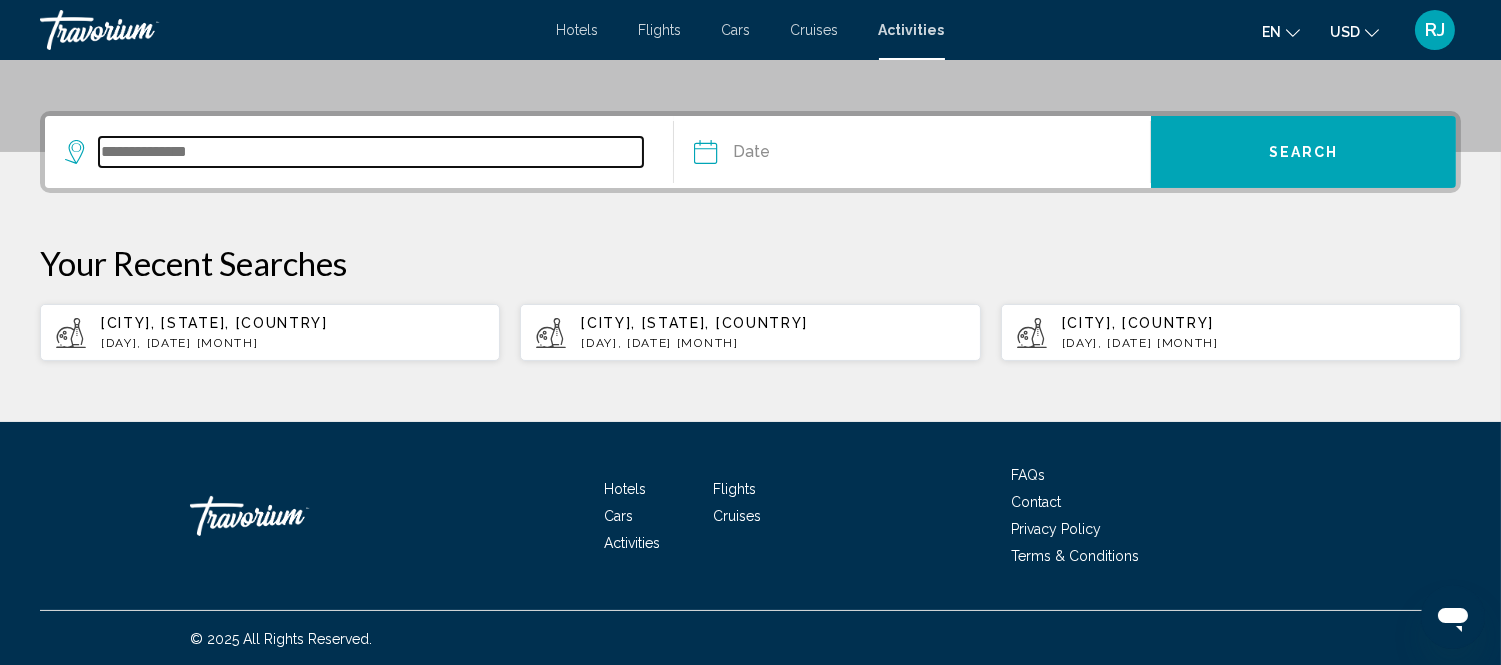 click at bounding box center (371, 152) 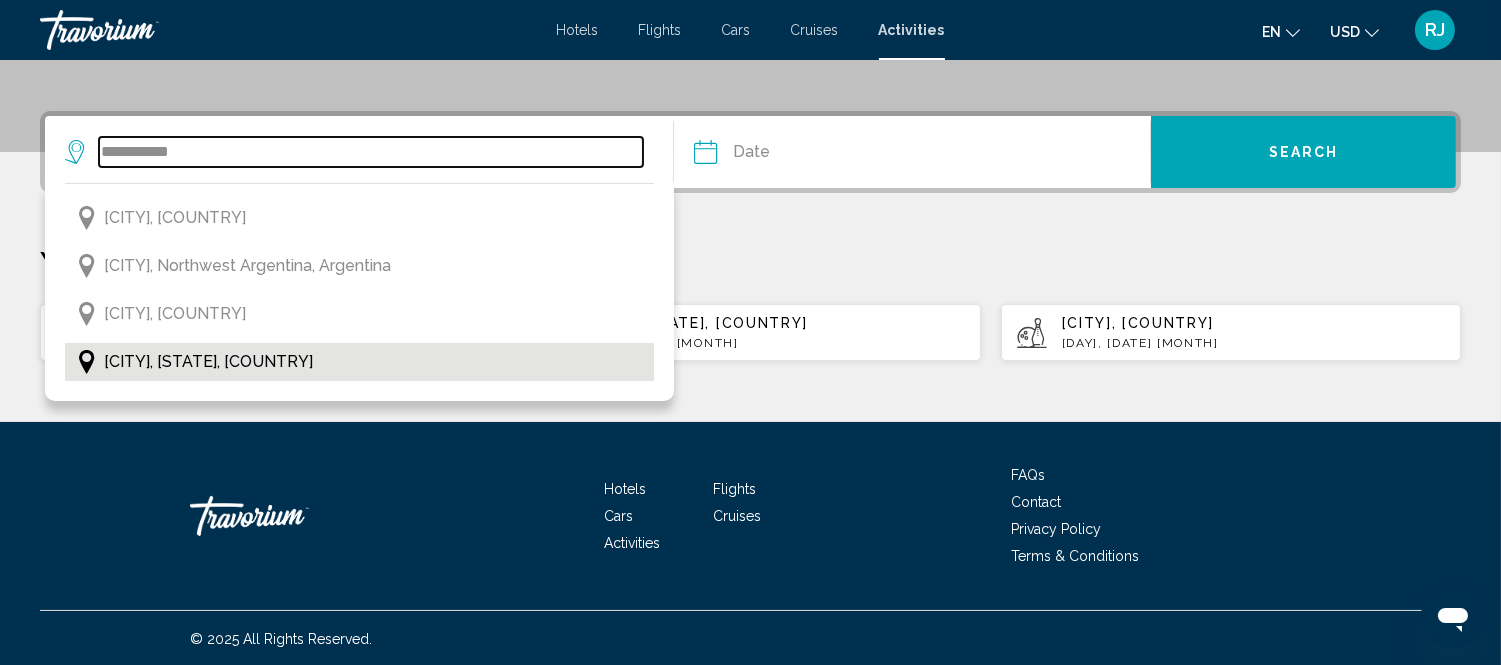 type on "**********" 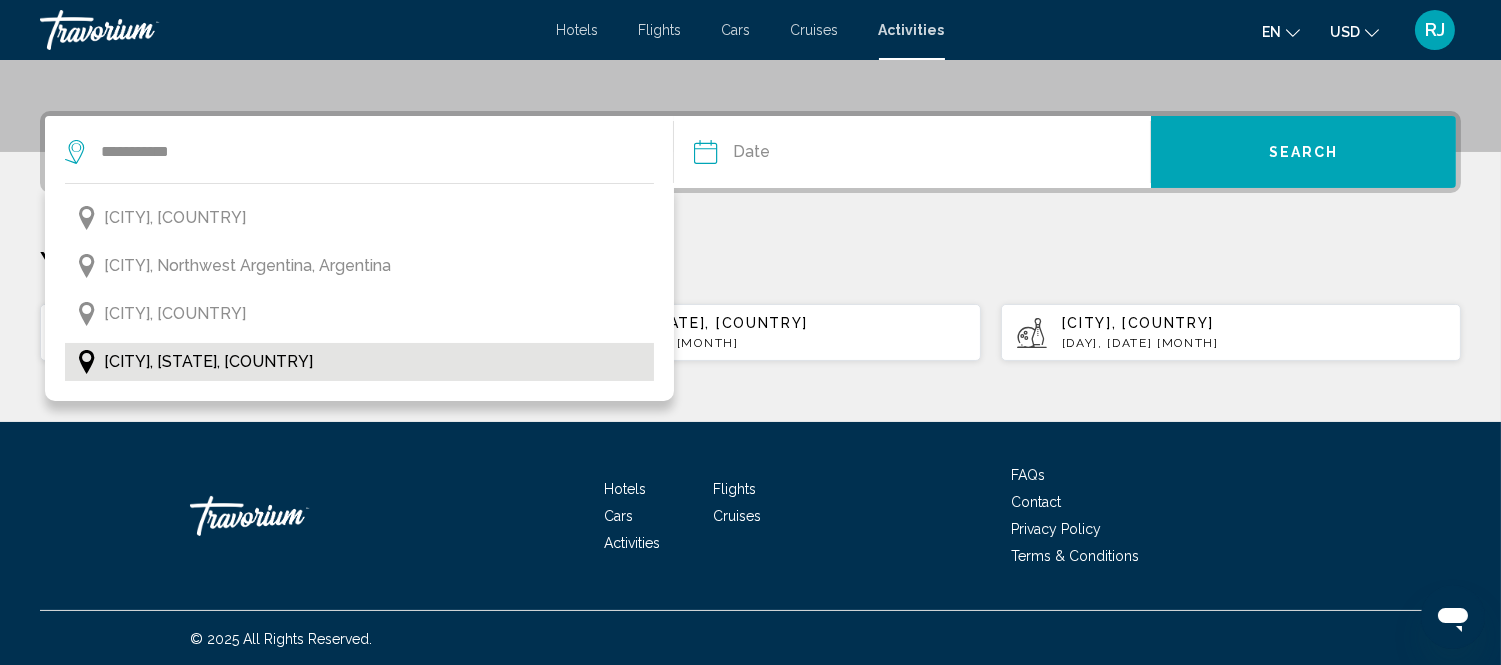 click on "San Antonio, Texas, USA" at bounding box center [175, 218] 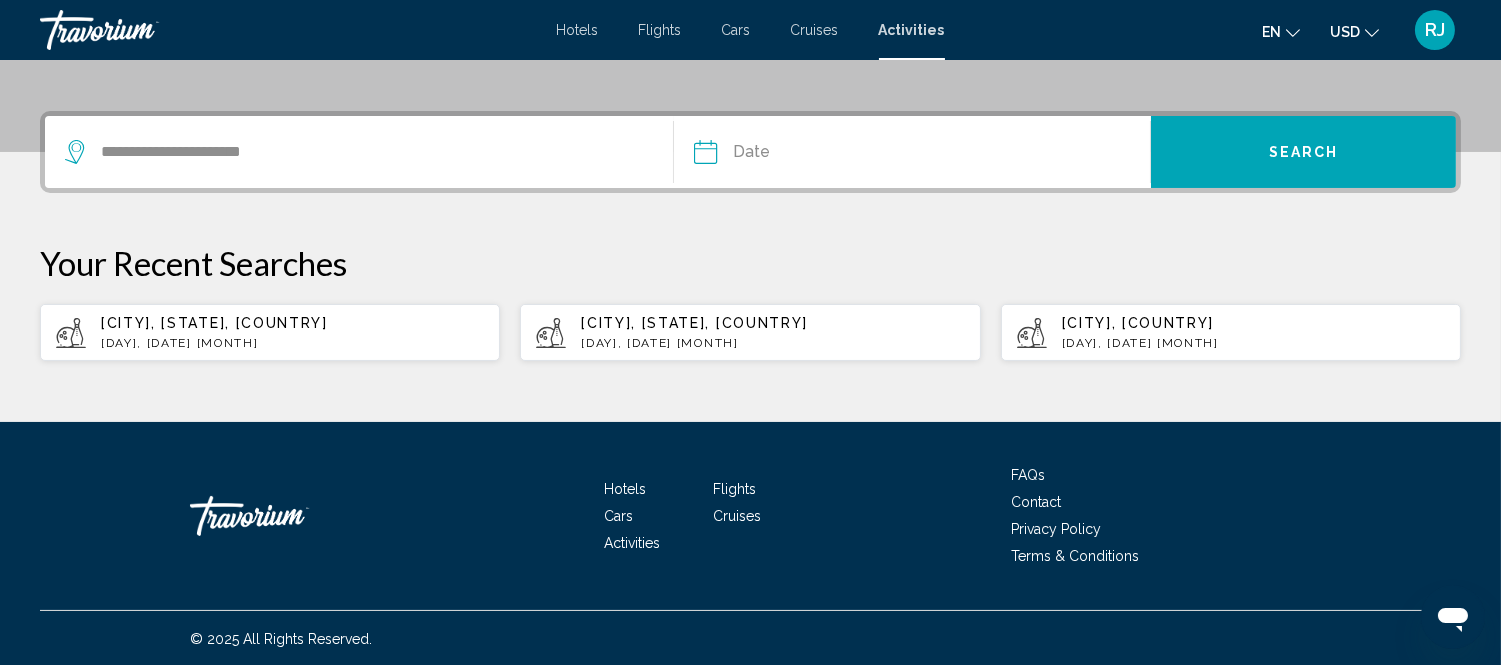 click at bounding box center (807, 155) 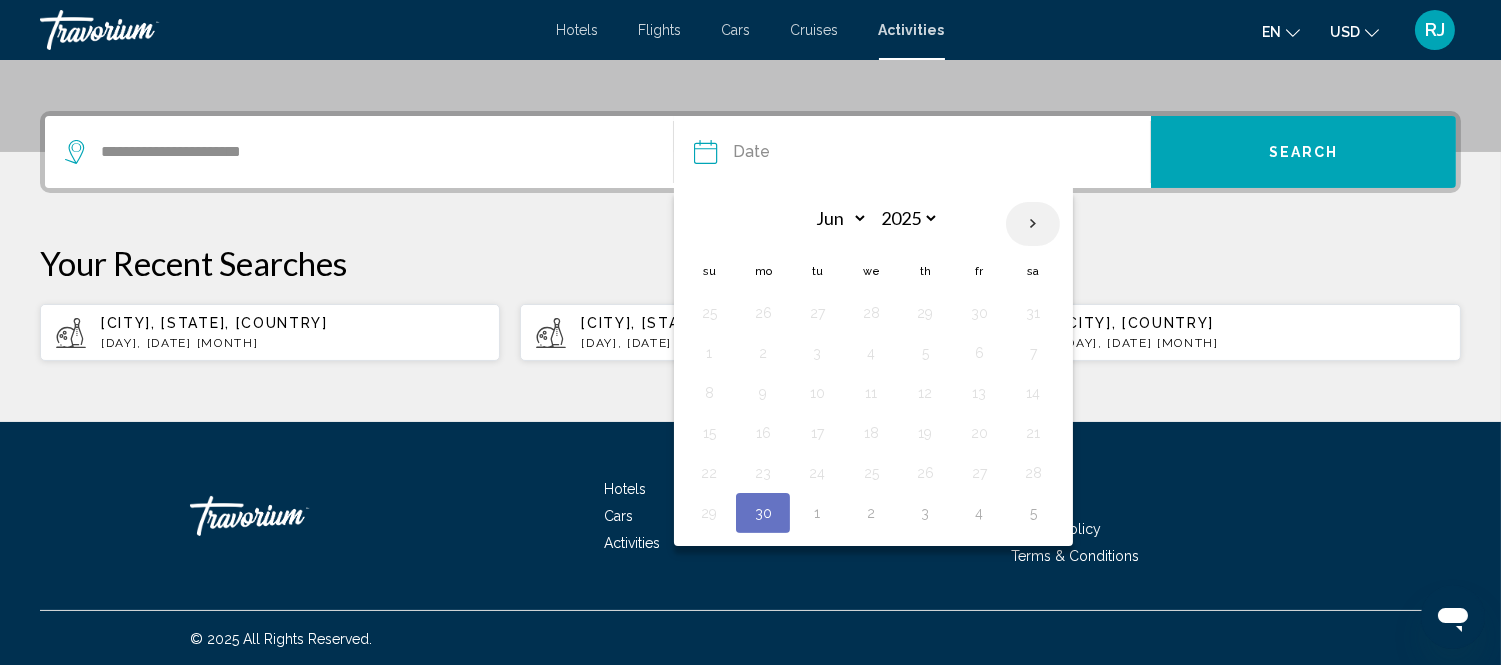 click at bounding box center [1033, 224] 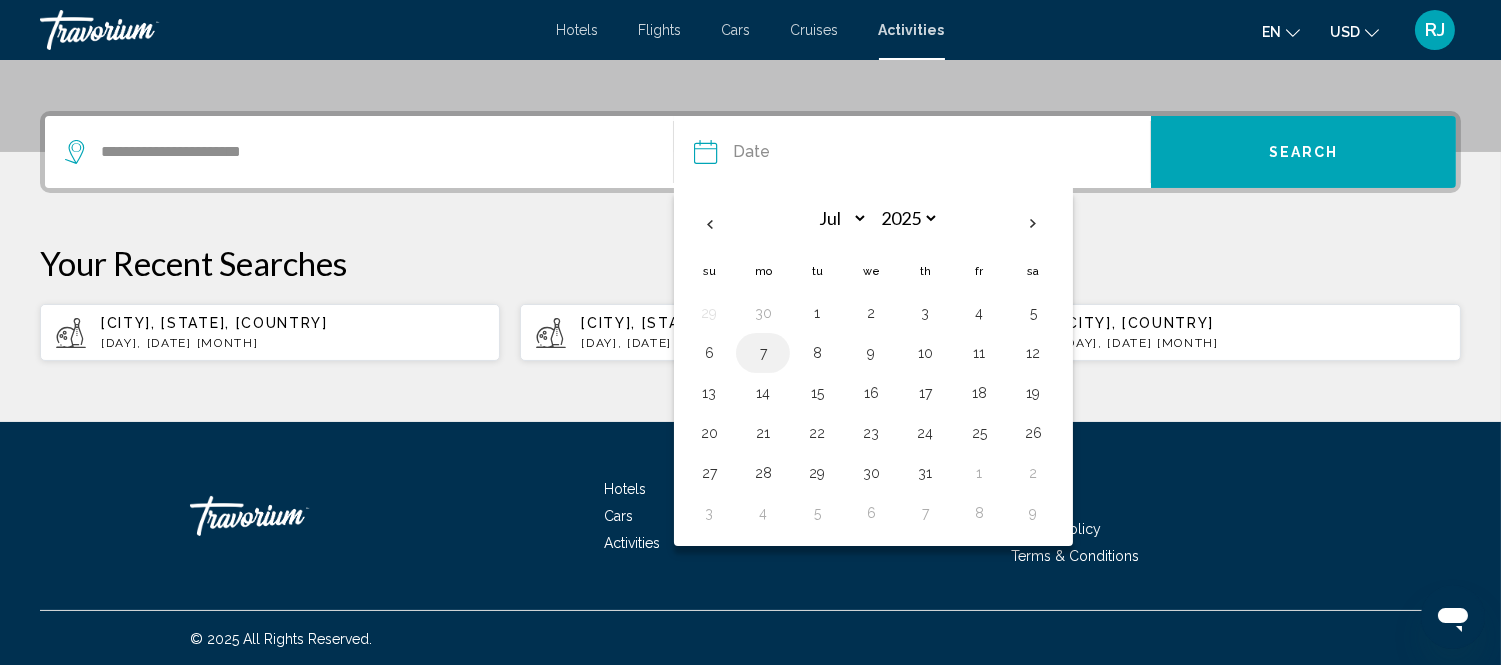 click on "7" at bounding box center [763, 353] 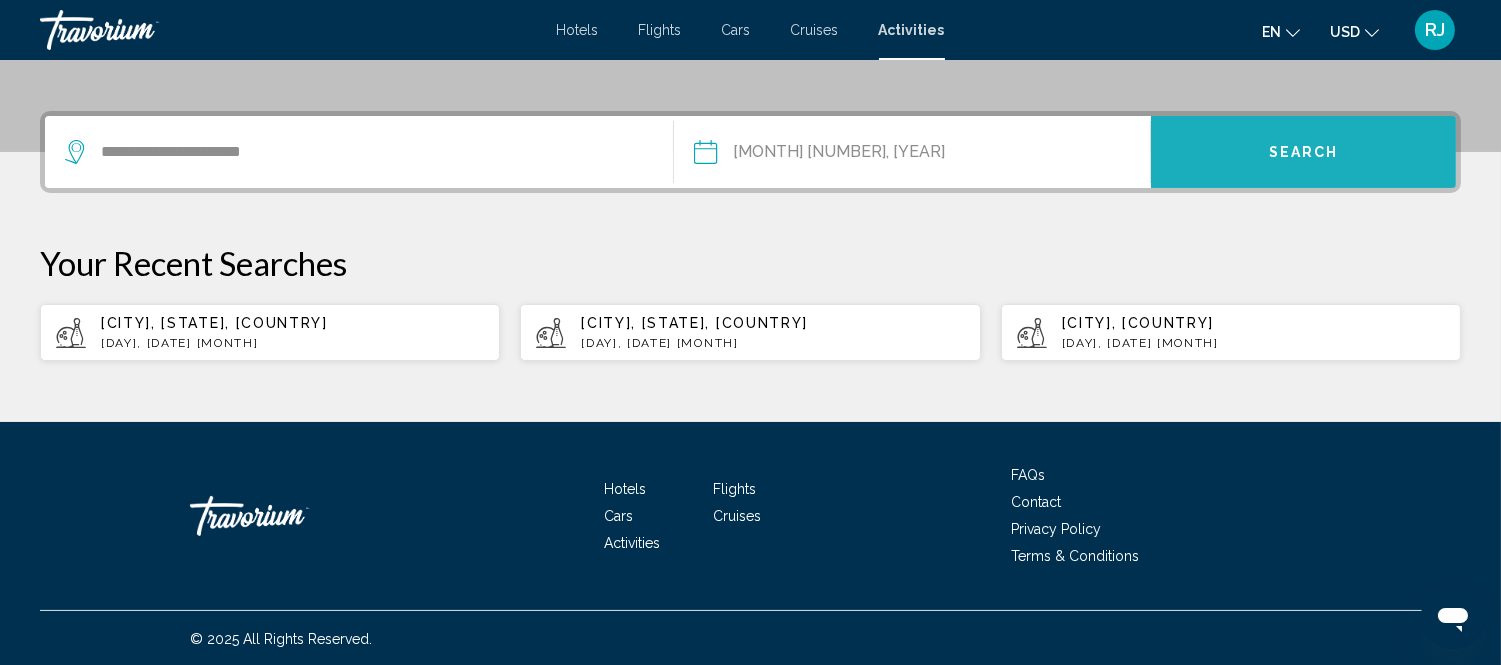 click on "Search" at bounding box center [1303, 152] 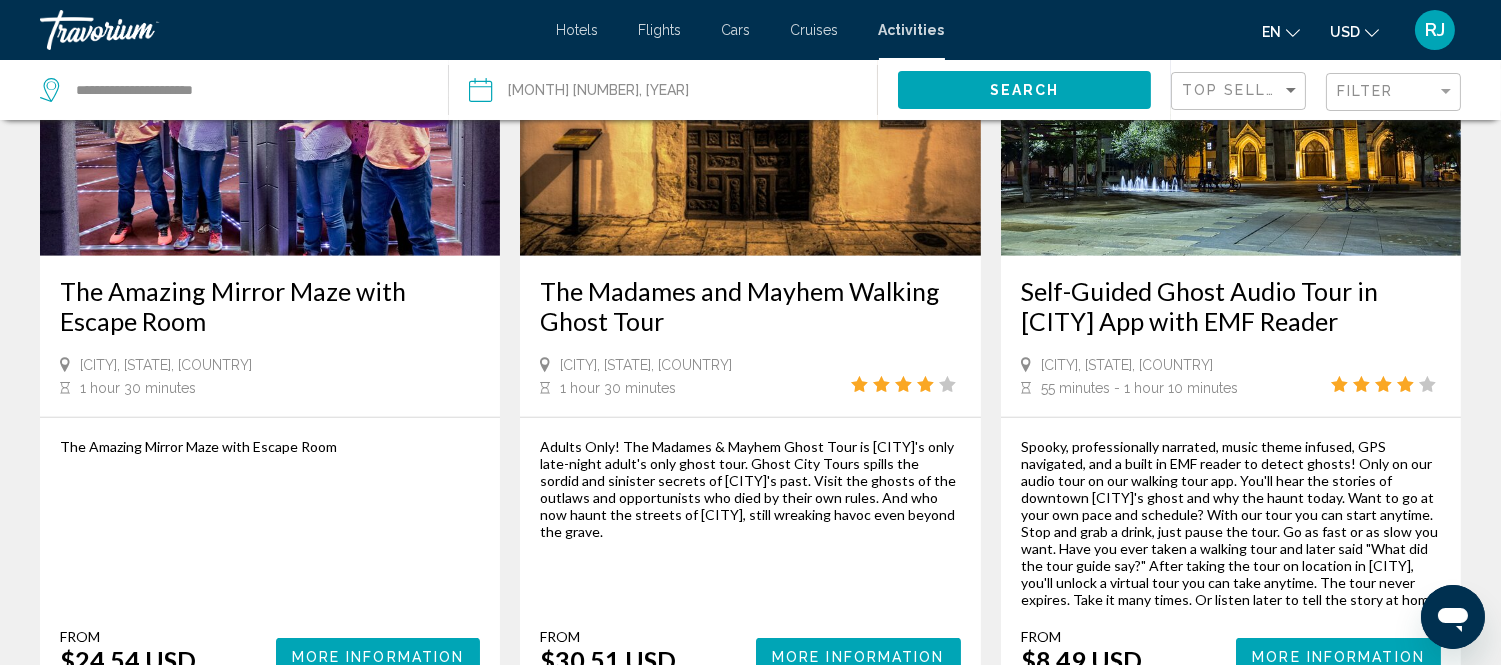 scroll, scrollTop: 3000, scrollLeft: 0, axis: vertical 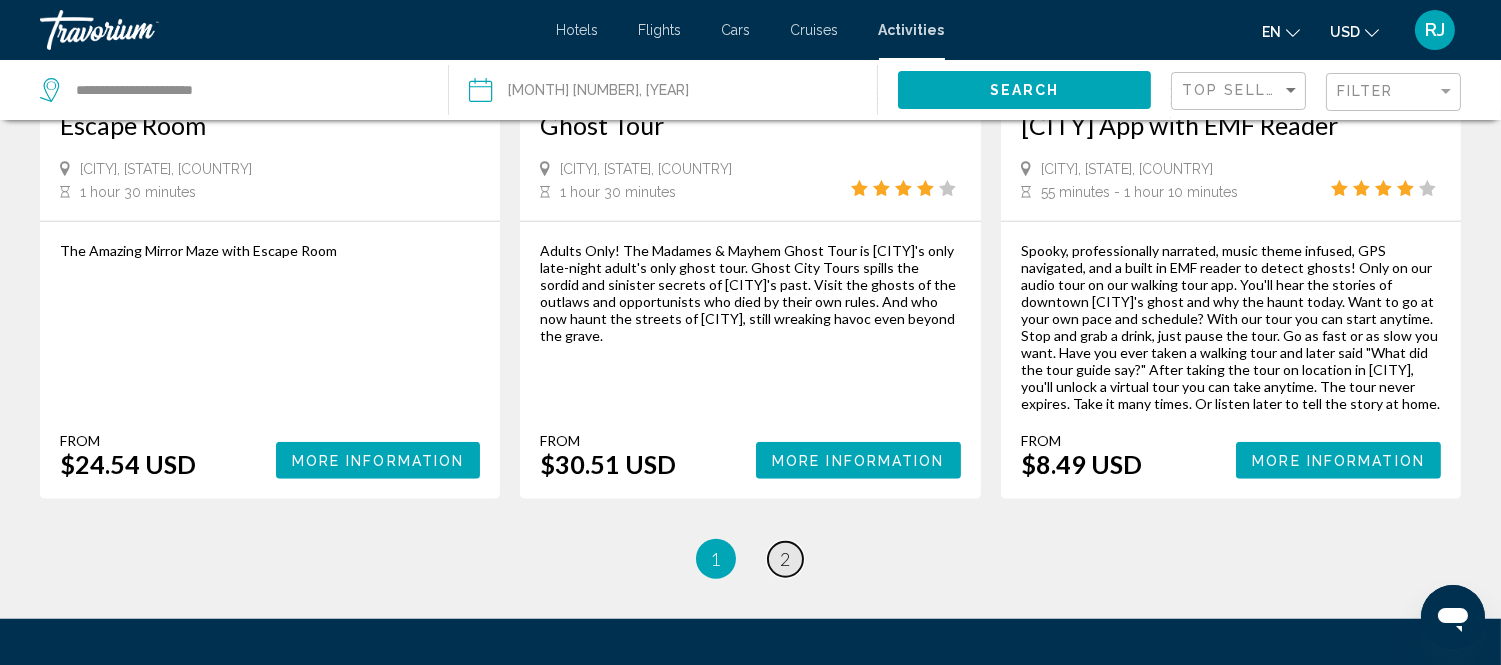 click on "page  2" at bounding box center (785, 559) 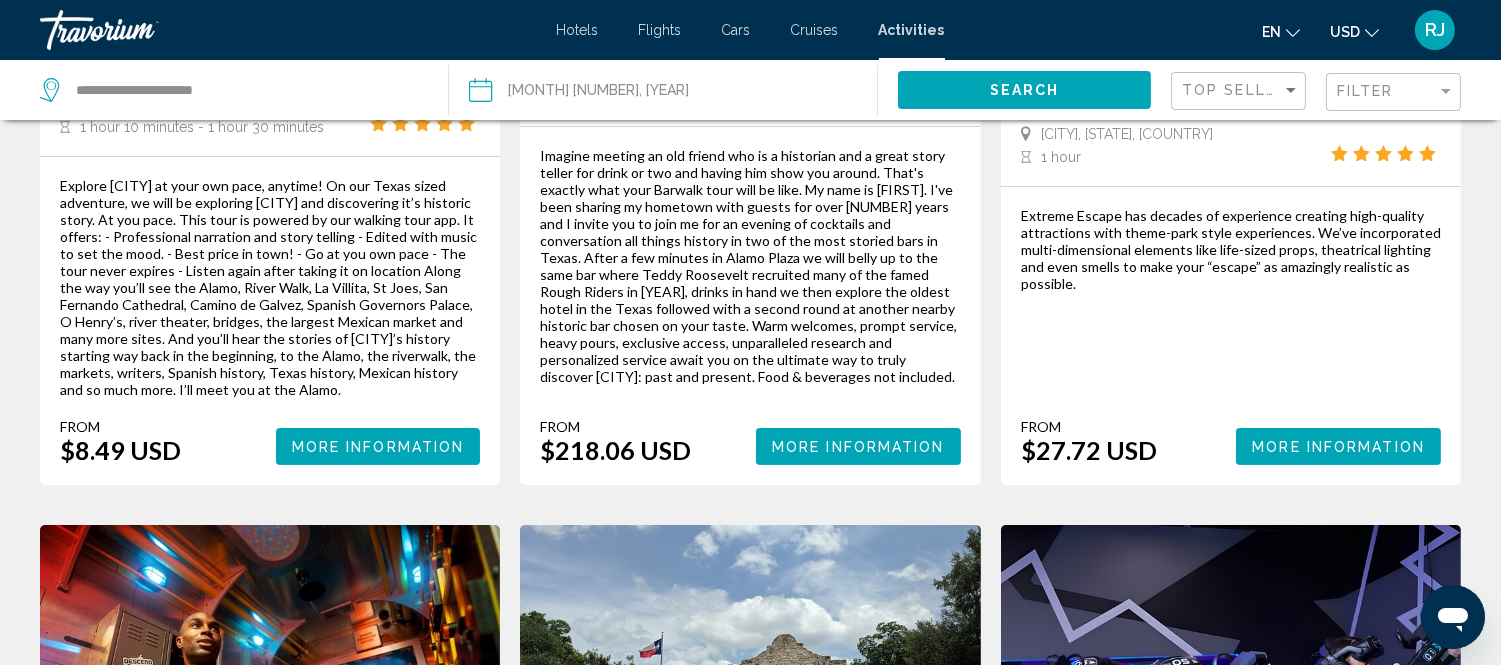scroll, scrollTop: 0, scrollLeft: 0, axis: both 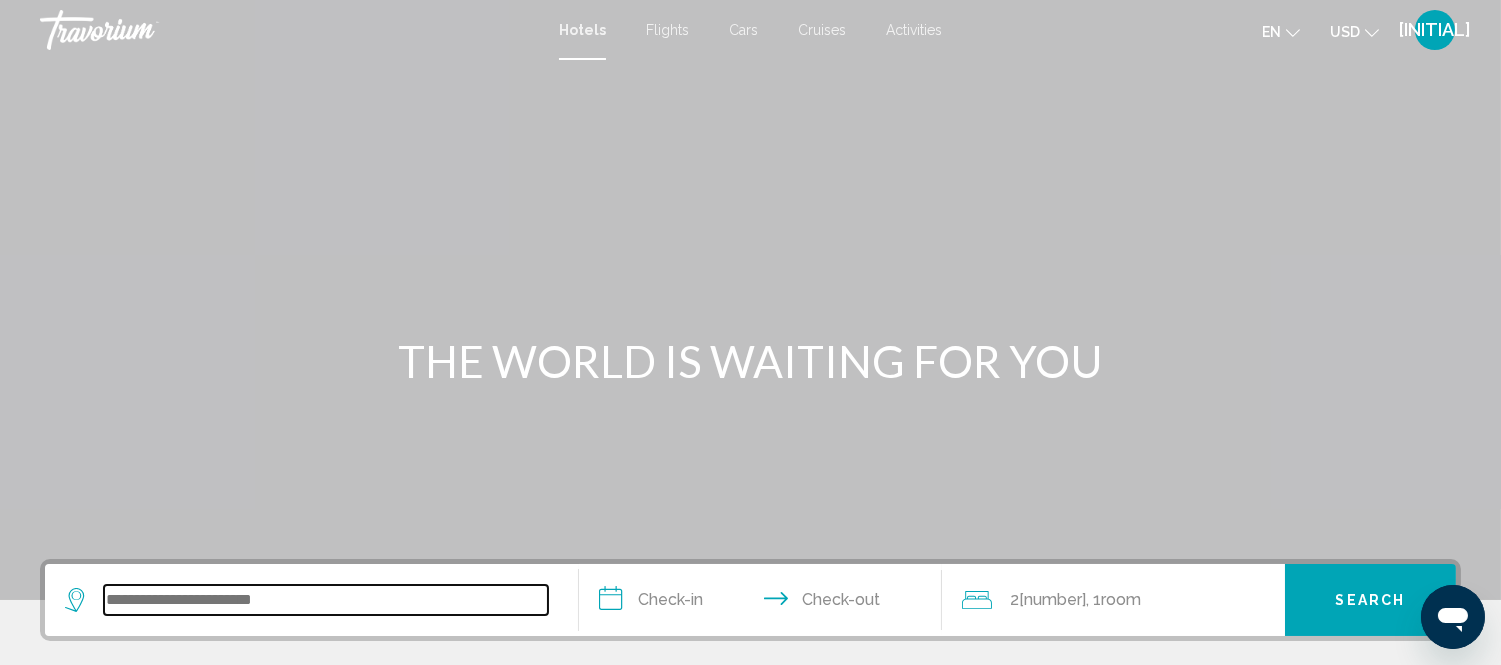 click at bounding box center (326, 600) 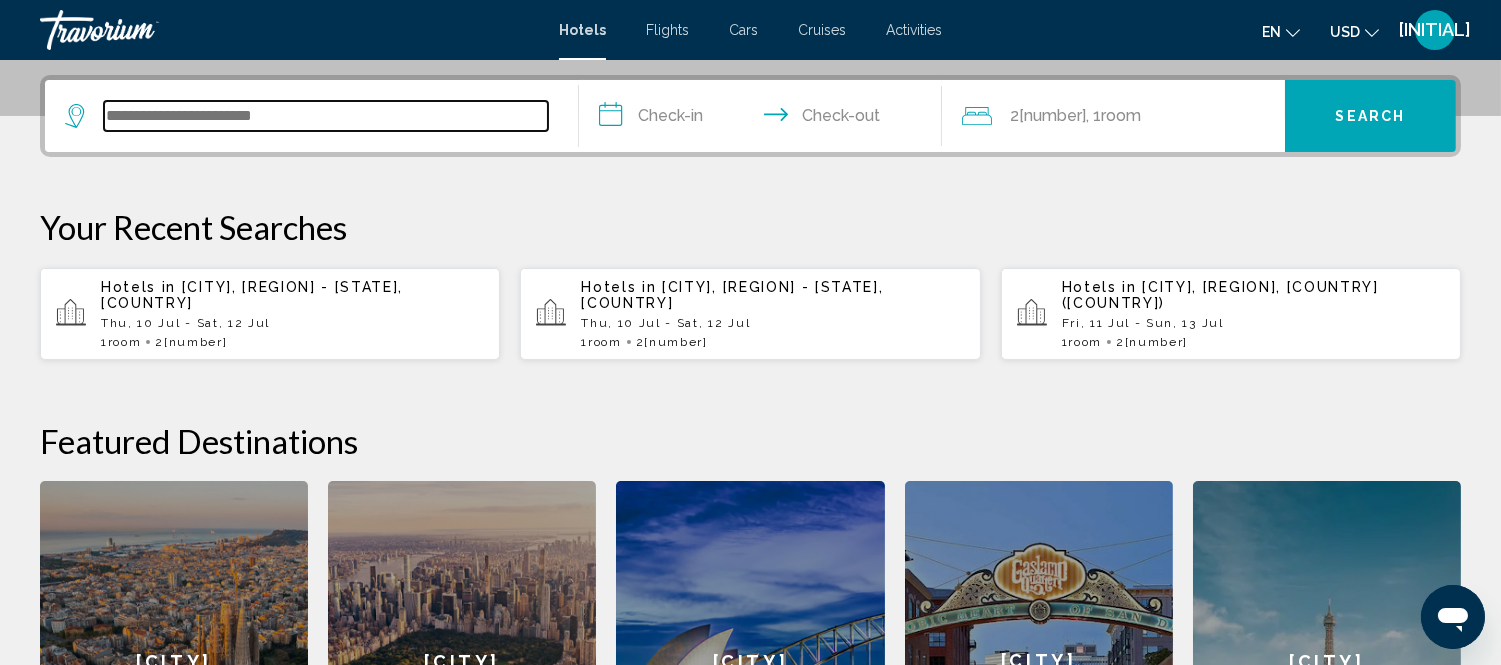 scroll, scrollTop: 493, scrollLeft: 0, axis: vertical 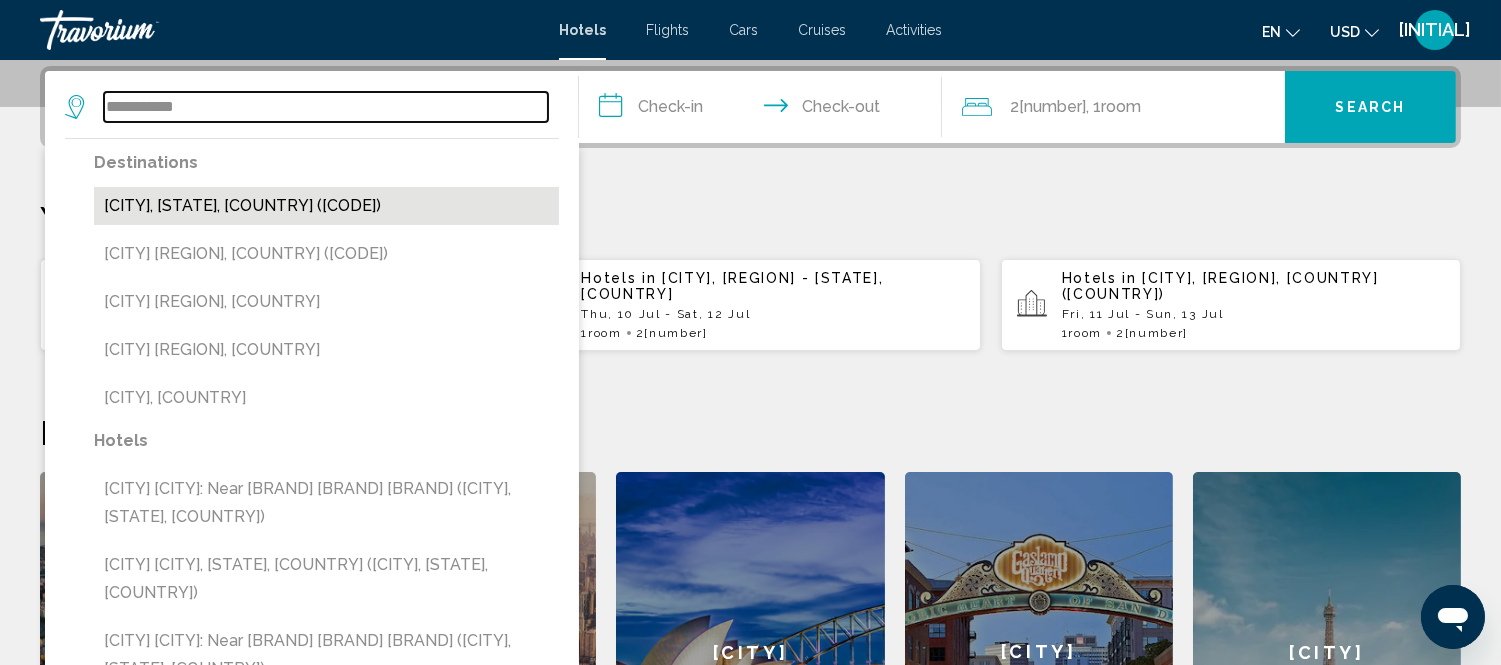type on "**********" 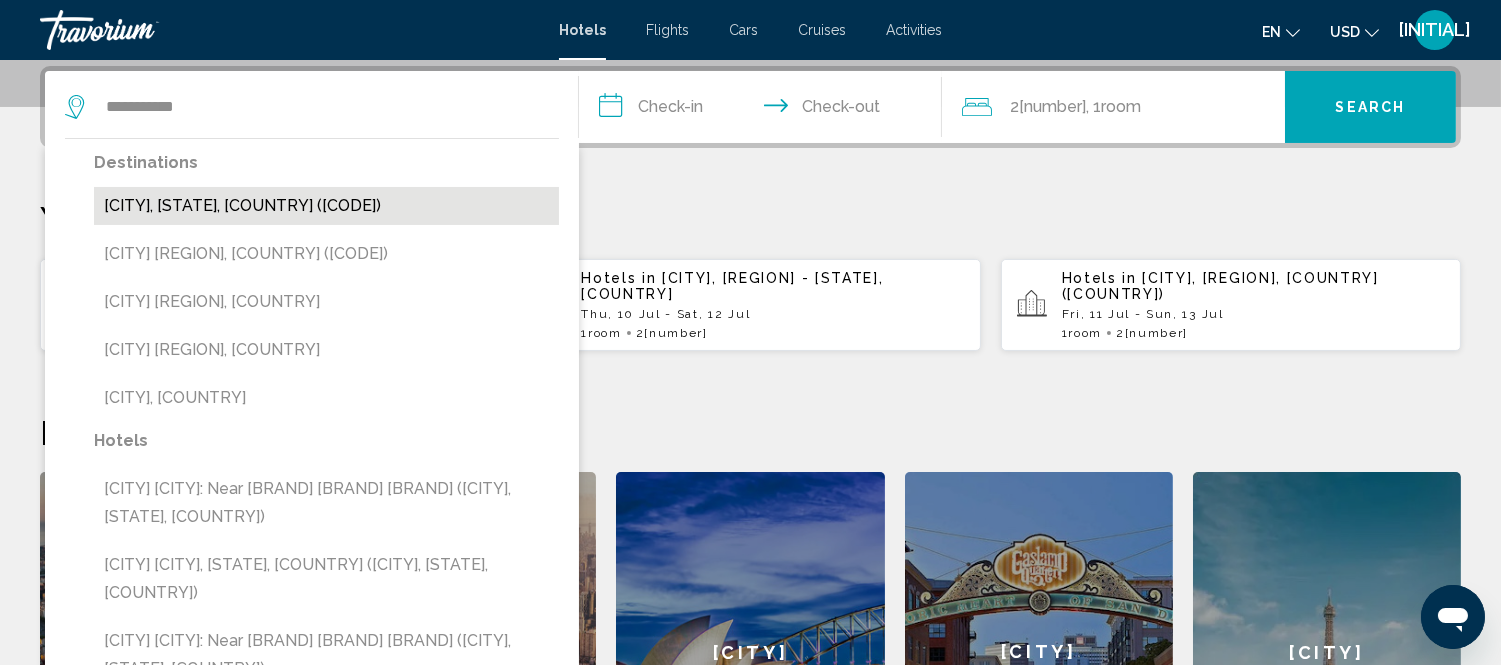 click on "[CITY], [STATE], [COUNTRY] ([CODE])" at bounding box center (326, 206) 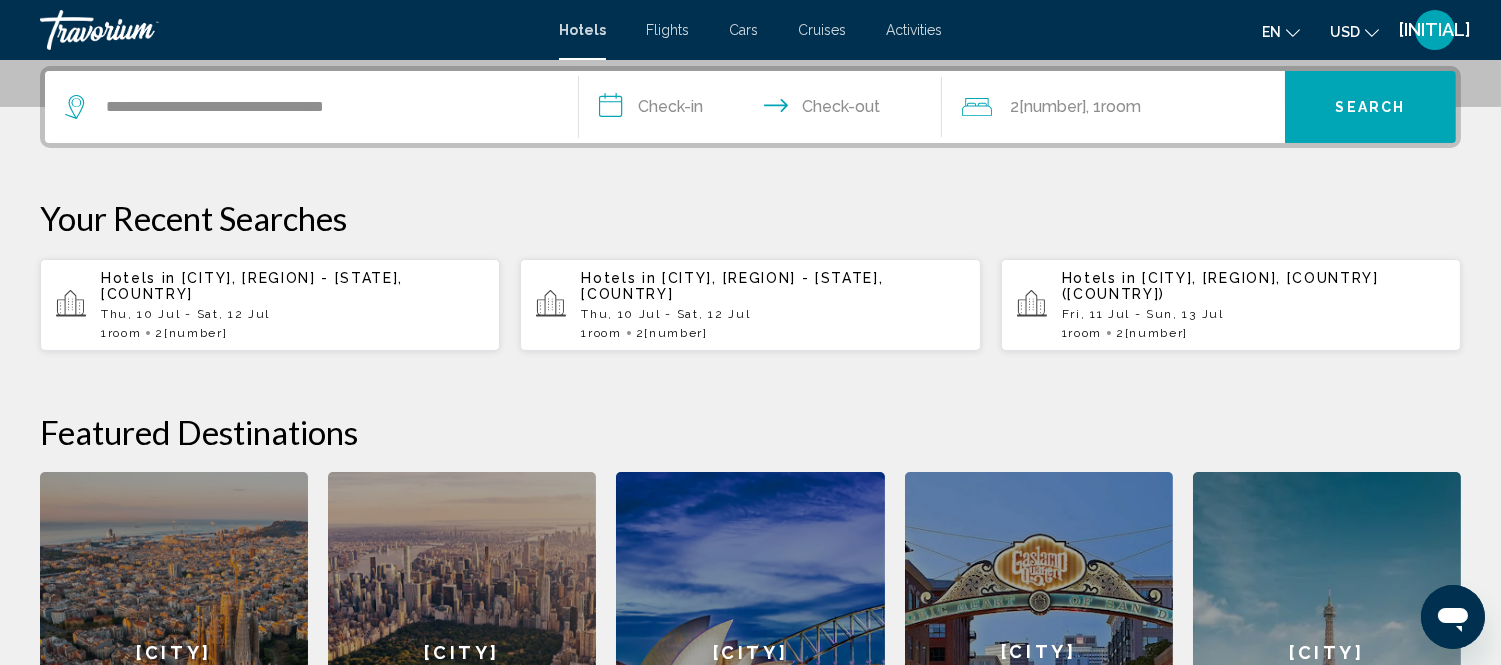 click on "**********" at bounding box center [764, 110] 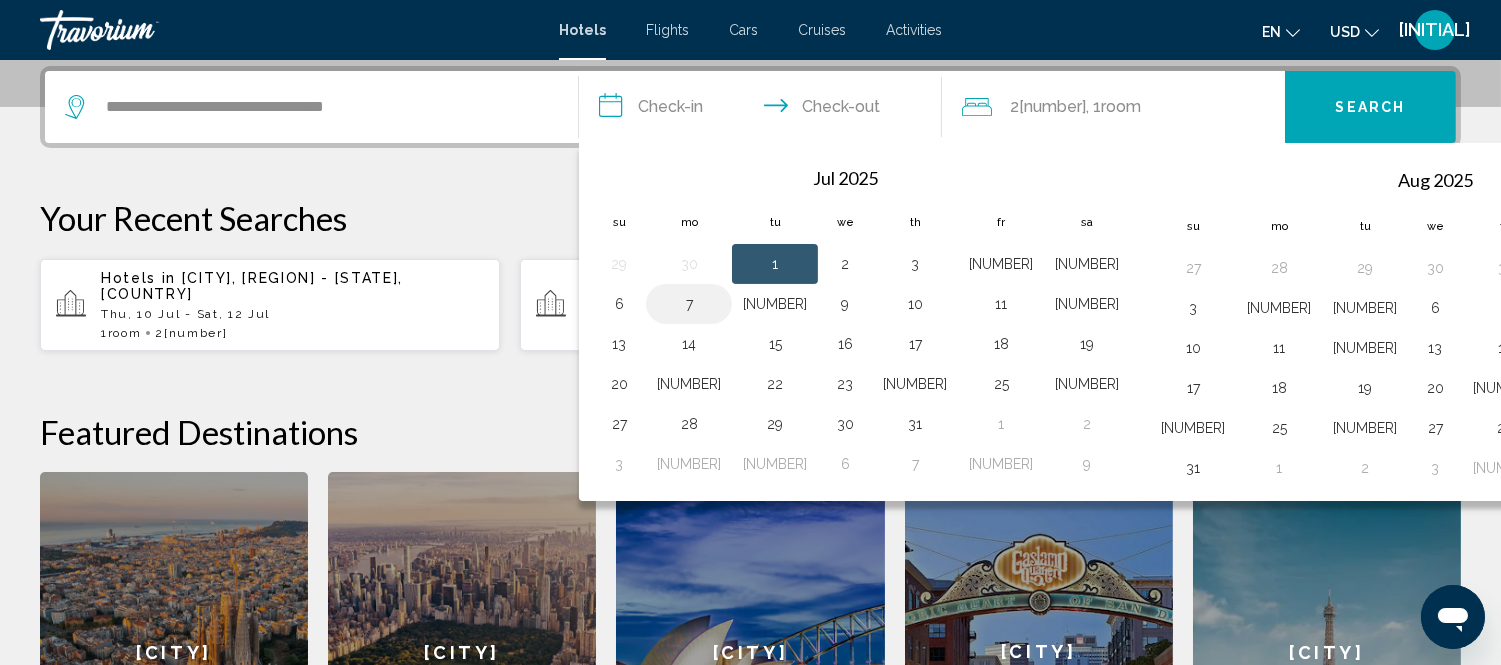 click on "7" at bounding box center (689, 304) 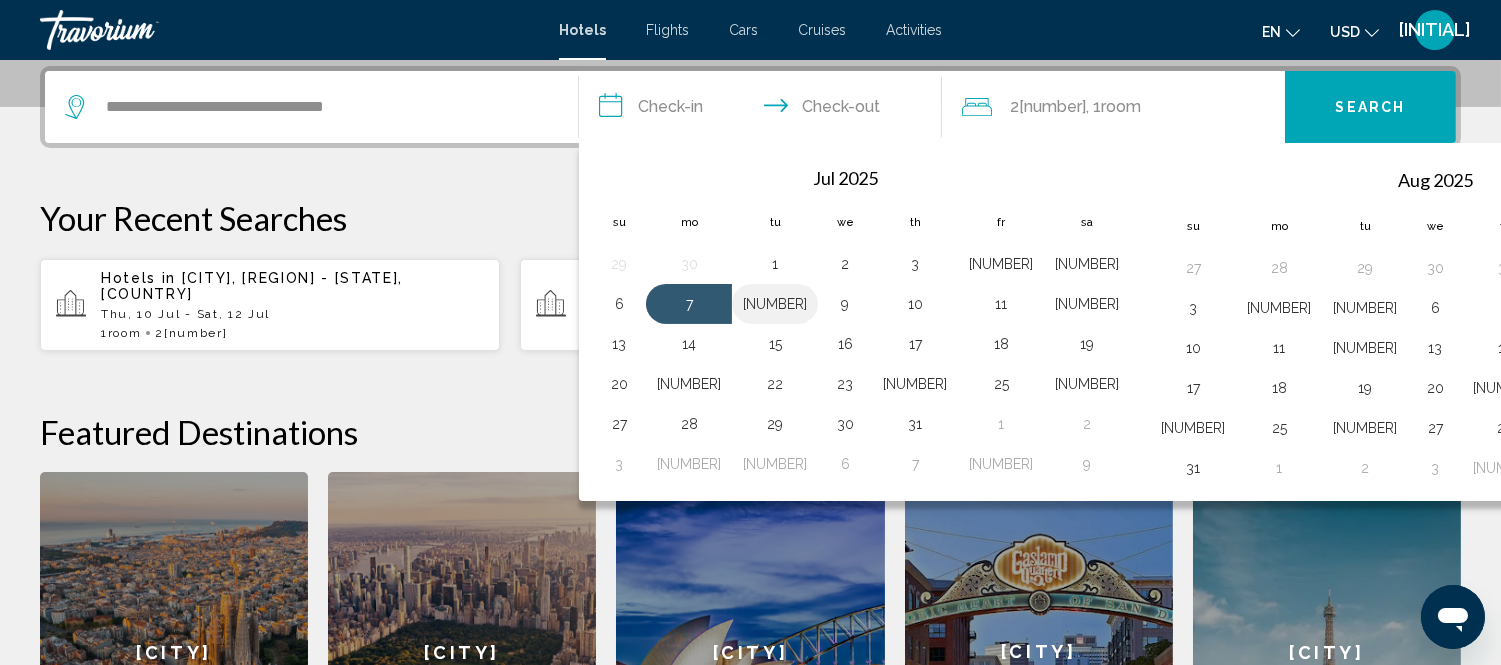 click on "[NUMBER]" at bounding box center (775, 304) 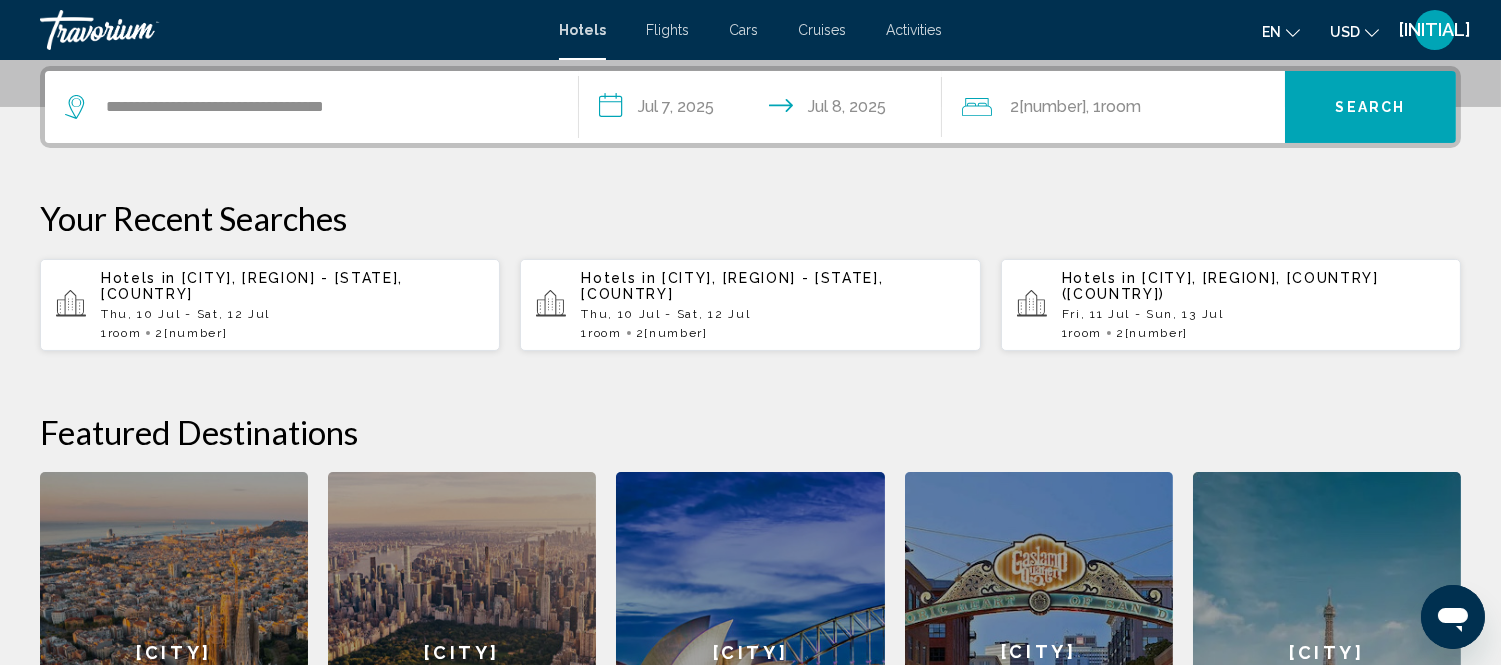 click on "Search" at bounding box center [1370, 107] 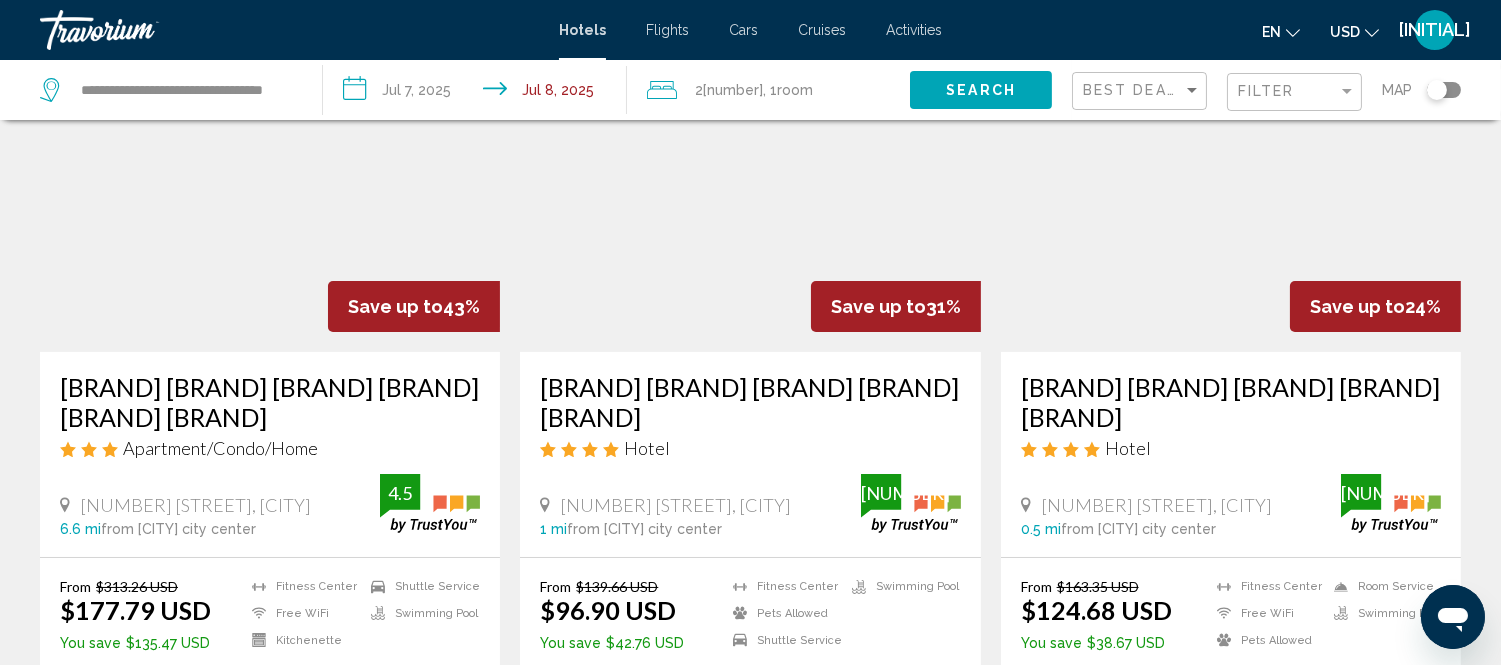 scroll, scrollTop: 0, scrollLeft: 0, axis: both 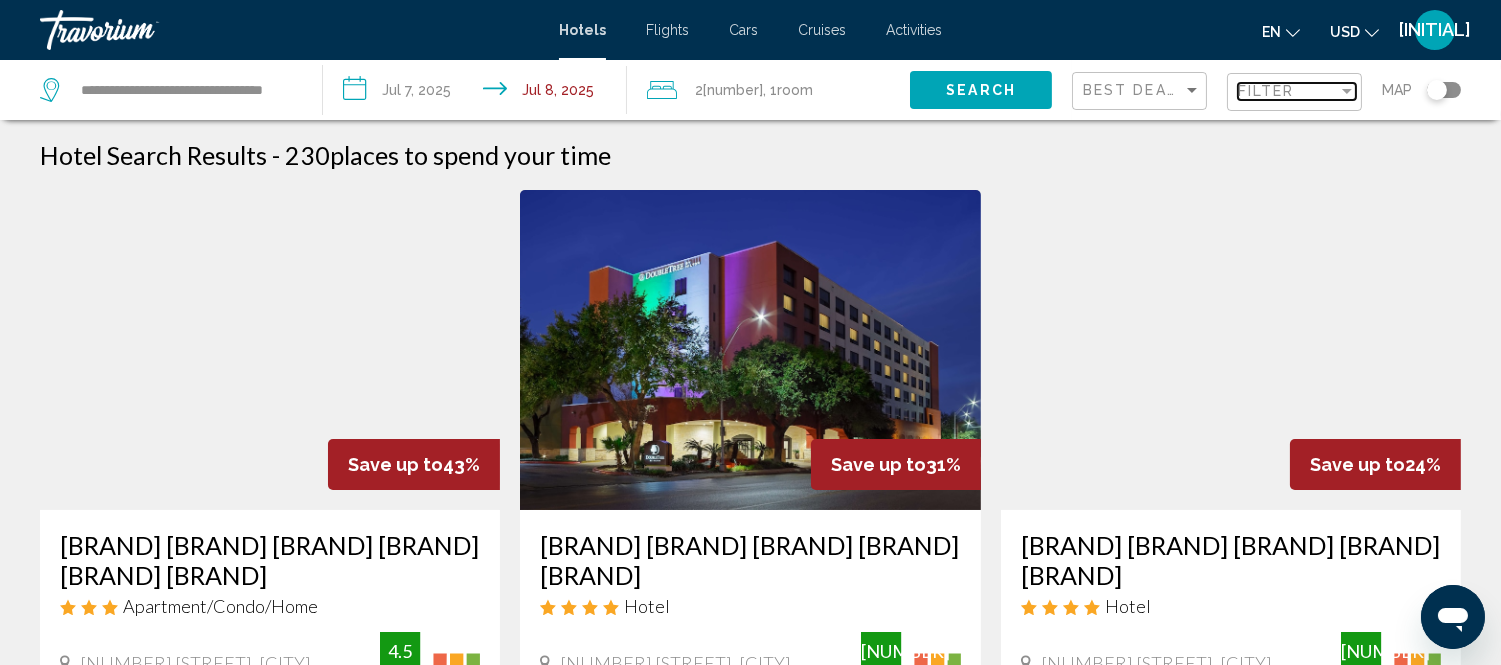 click on "Filter" at bounding box center (1266, 91) 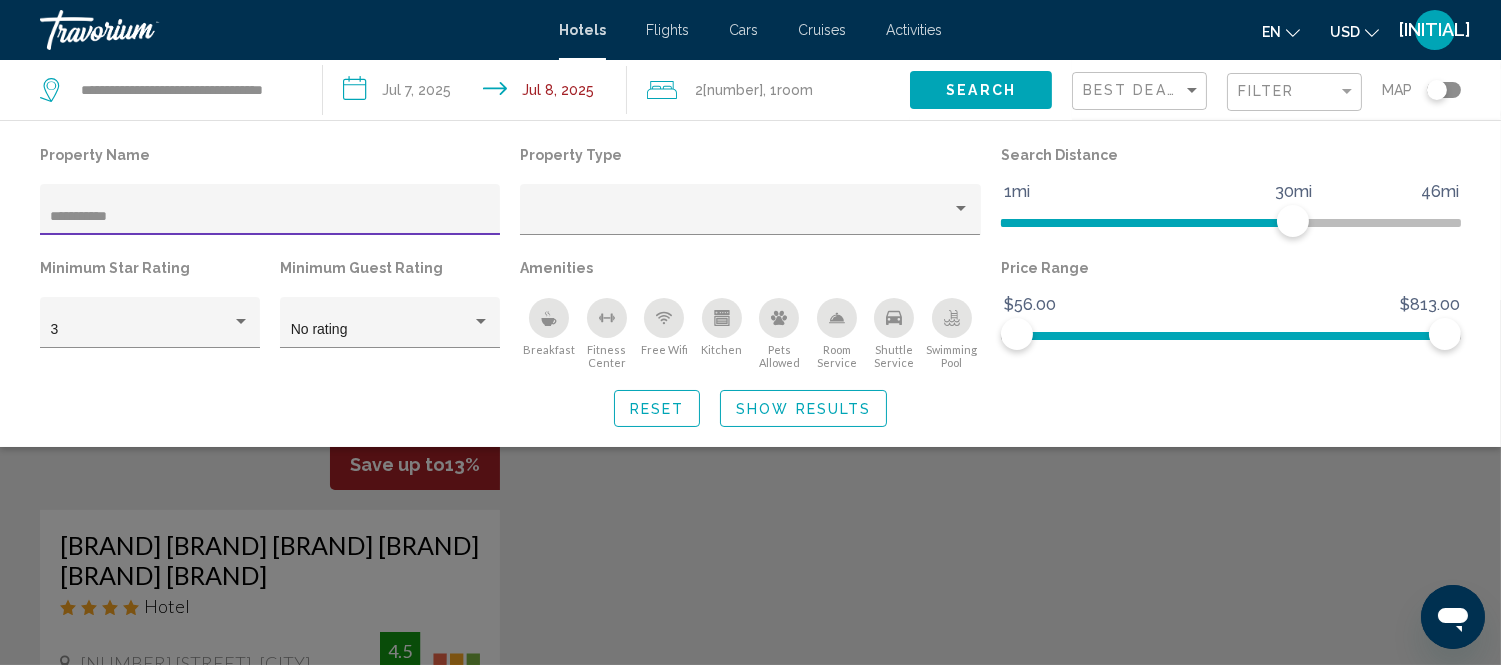 type on "**********" 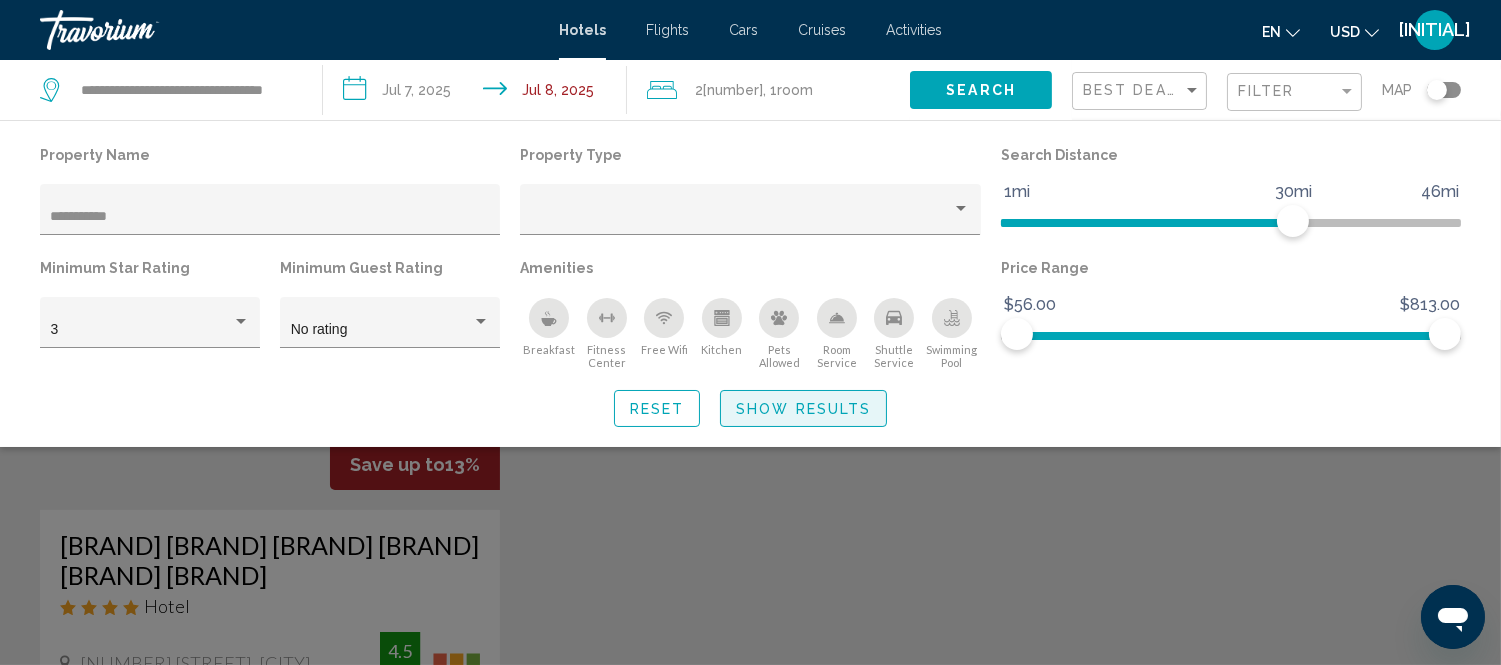 click on "Show Results" at bounding box center (803, 409) 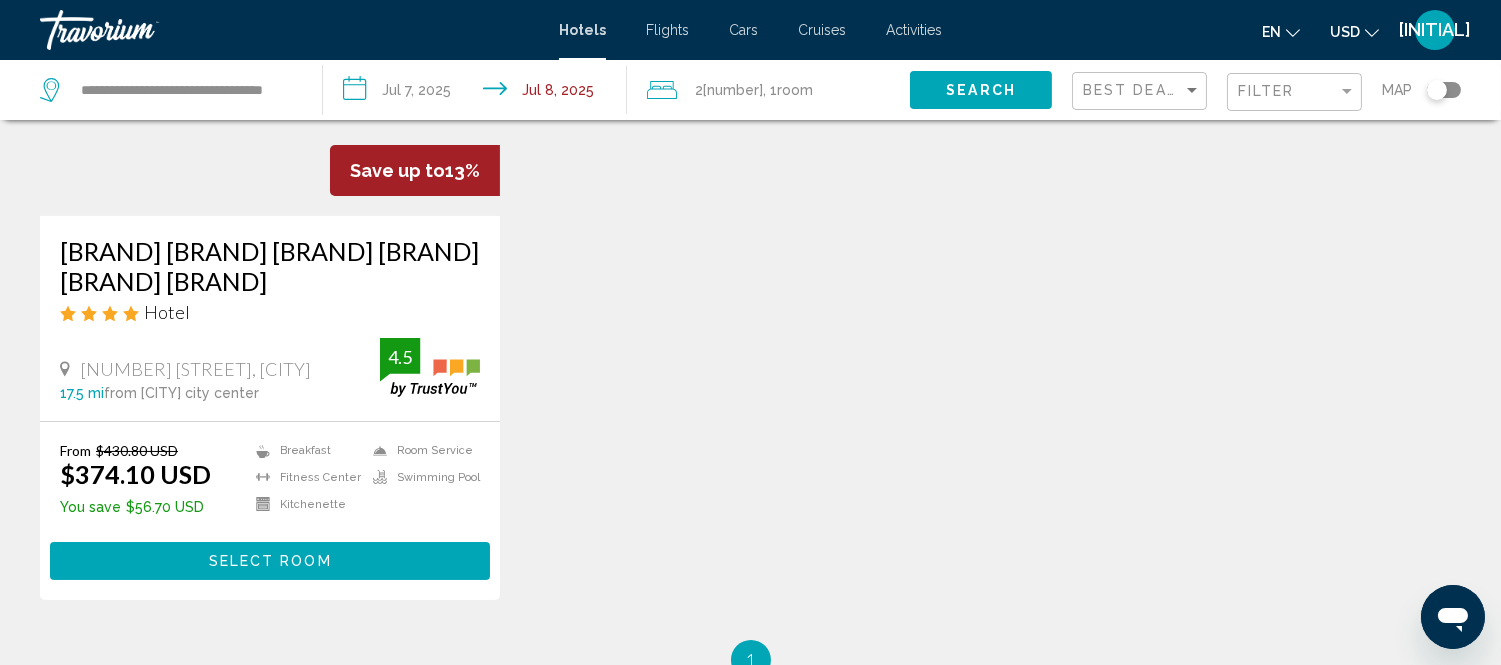 scroll, scrollTop: 333, scrollLeft: 0, axis: vertical 